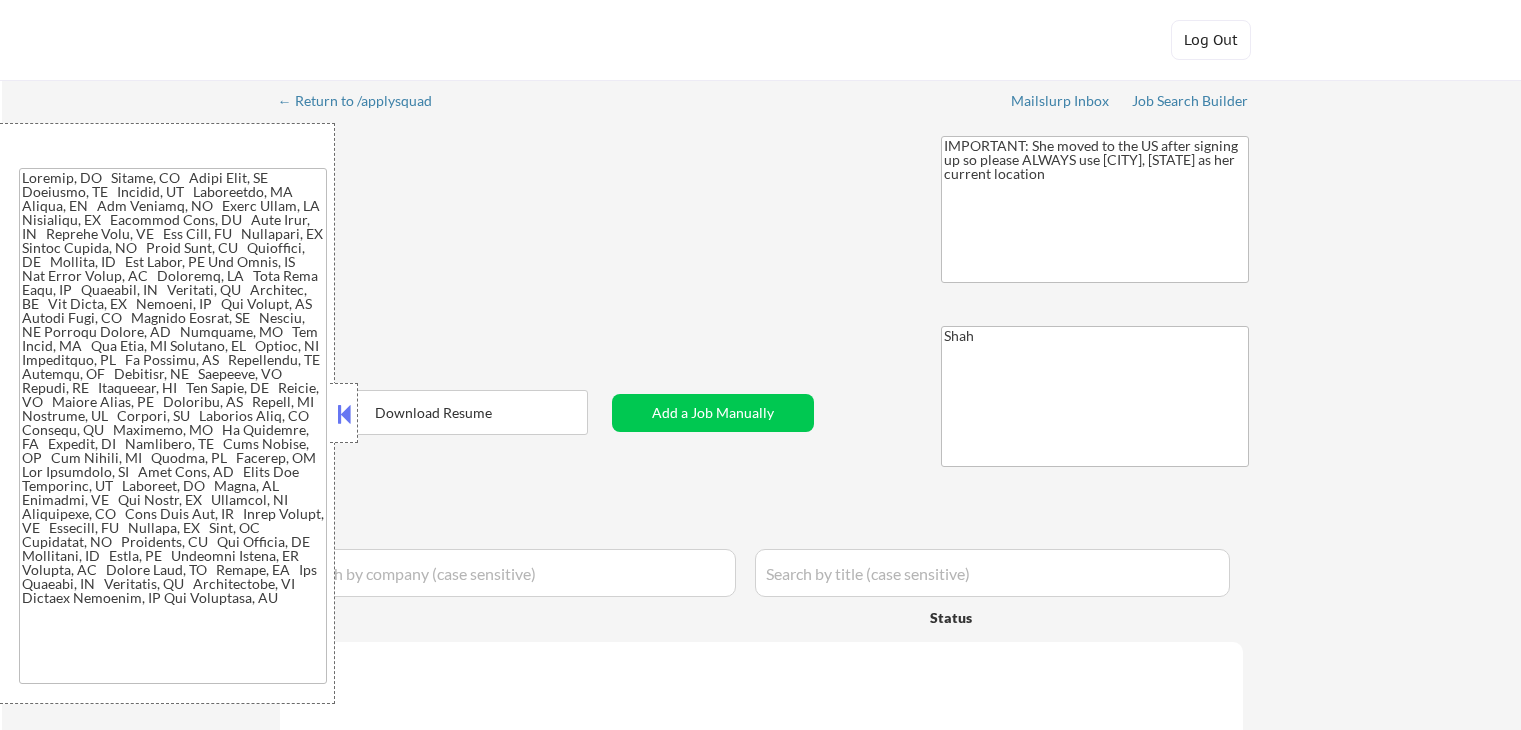 scroll, scrollTop: 0, scrollLeft: 0, axis: both 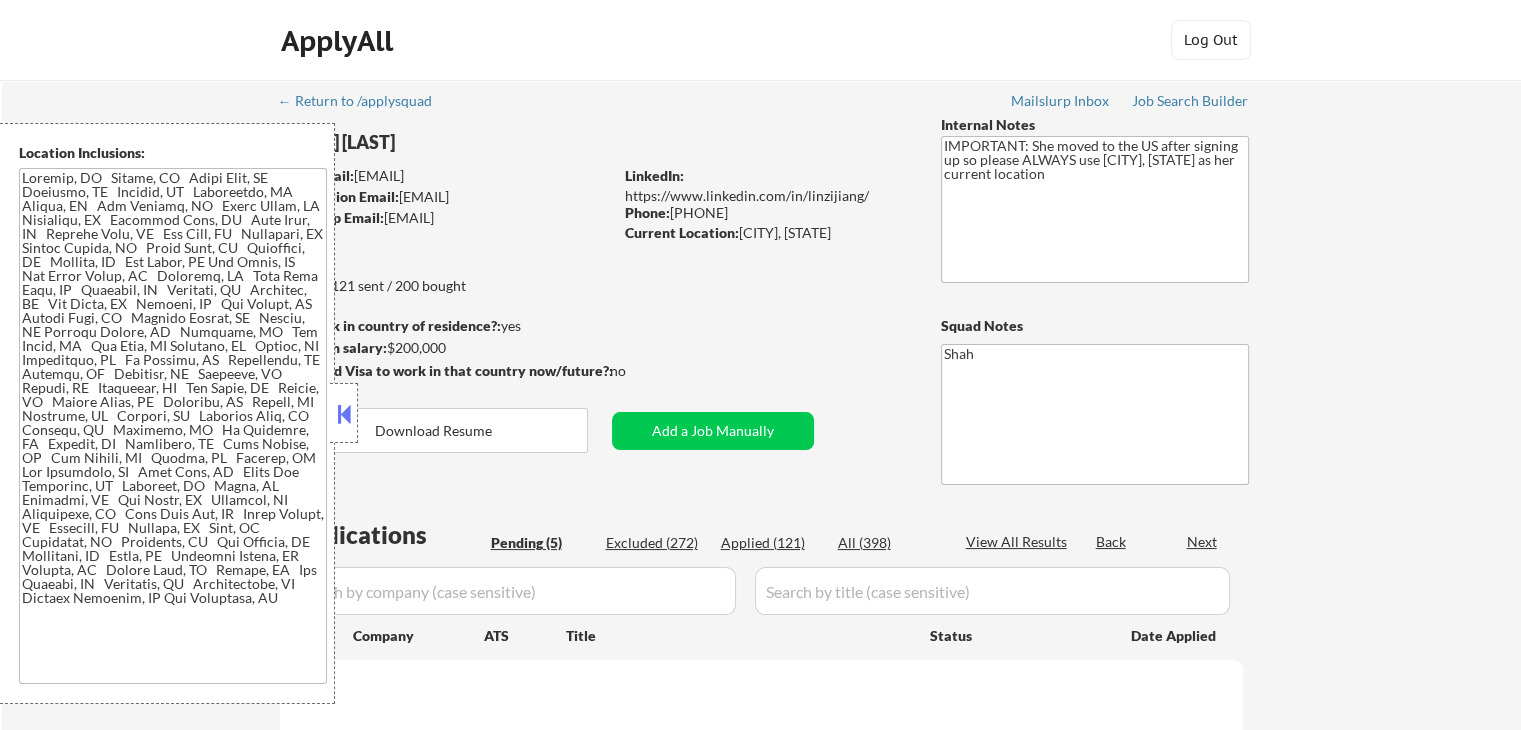 select on ""pending"" 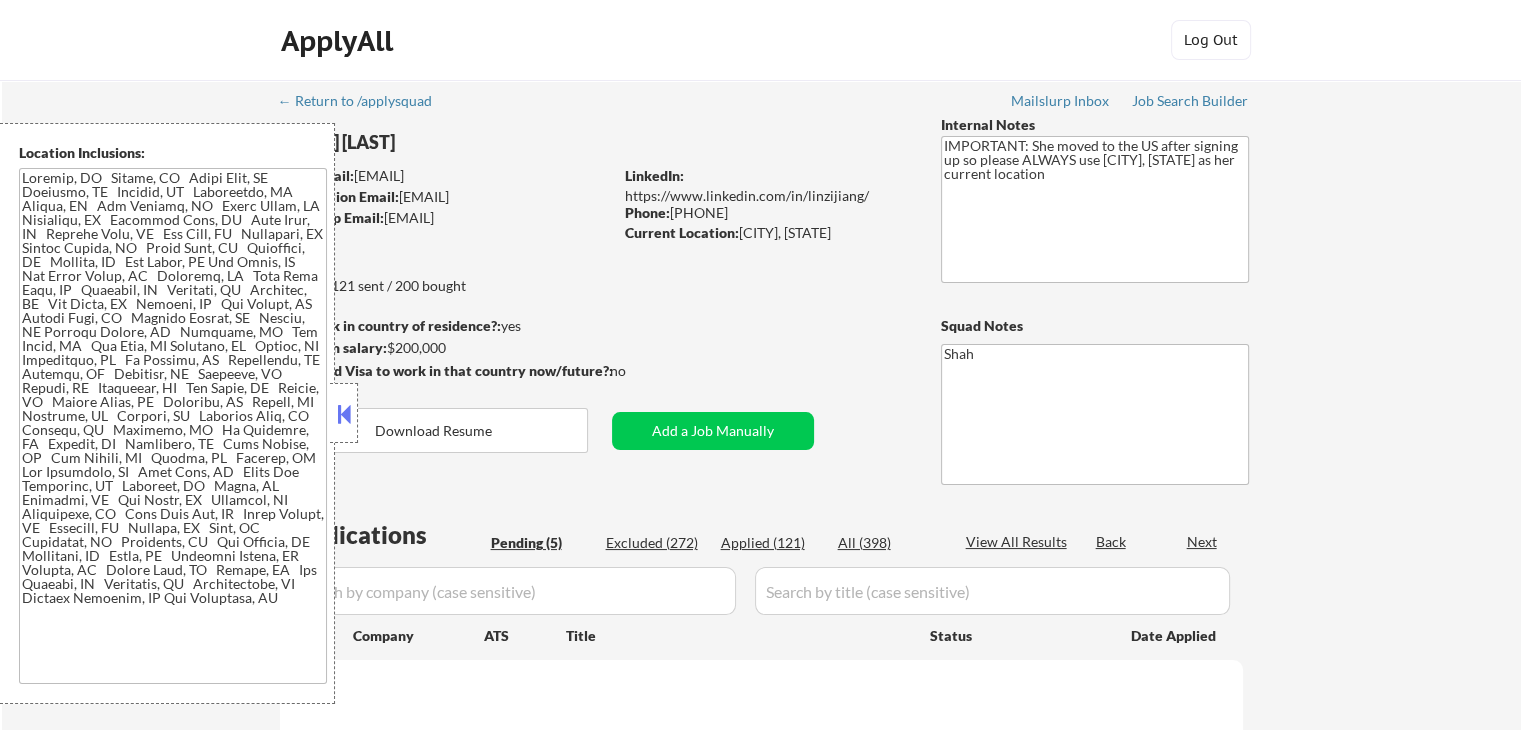 select on ""pending"" 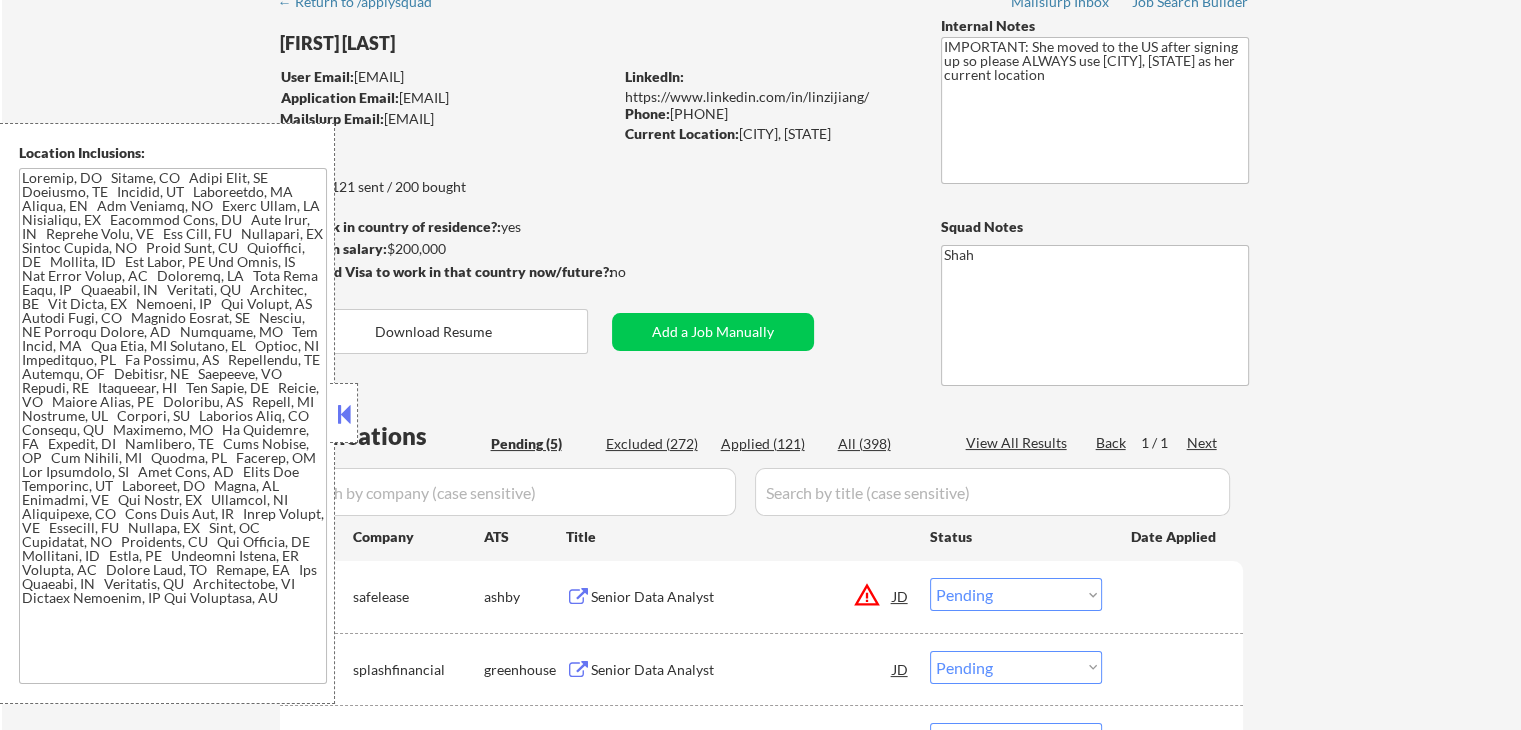 scroll, scrollTop: 100, scrollLeft: 0, axis: vertical 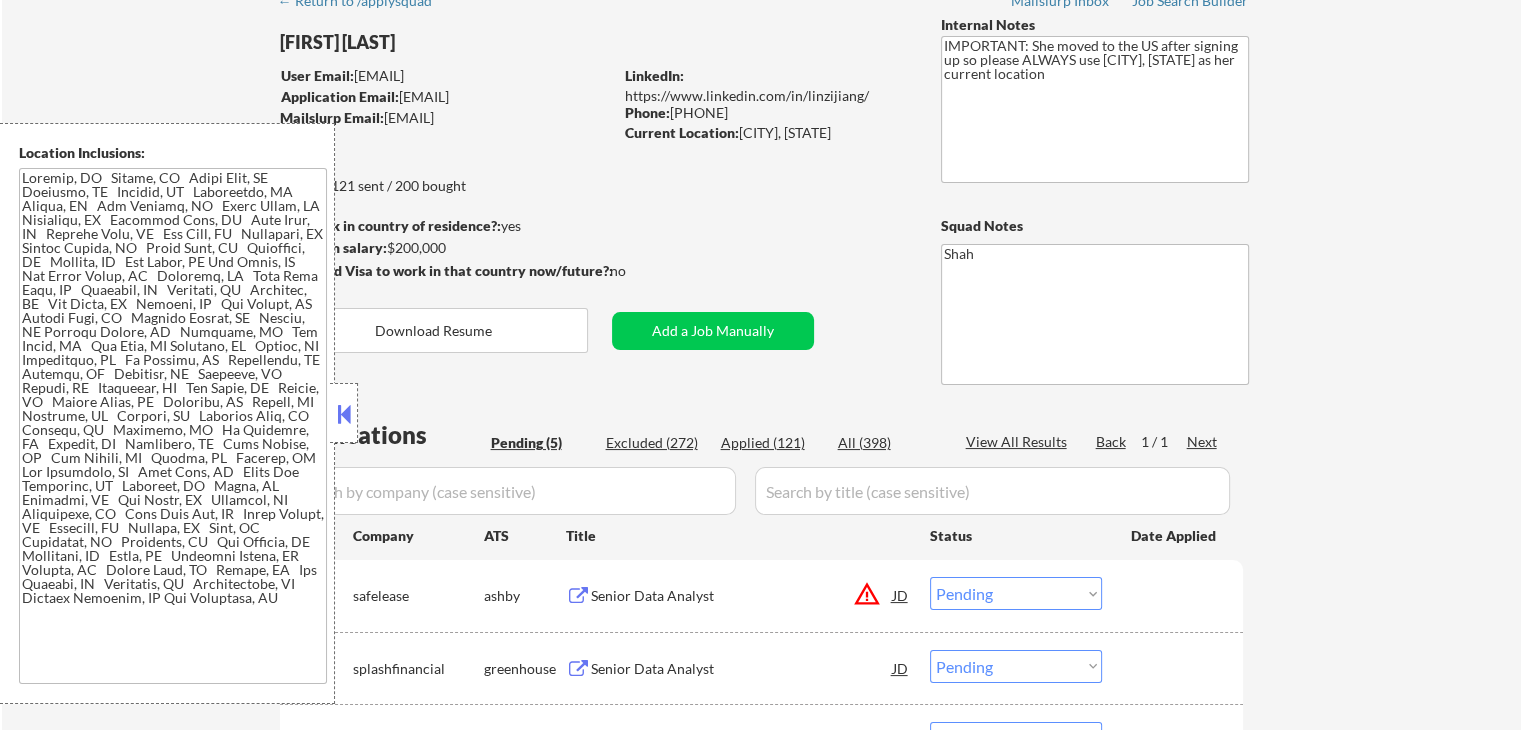 click at bounding box center (344, 414) 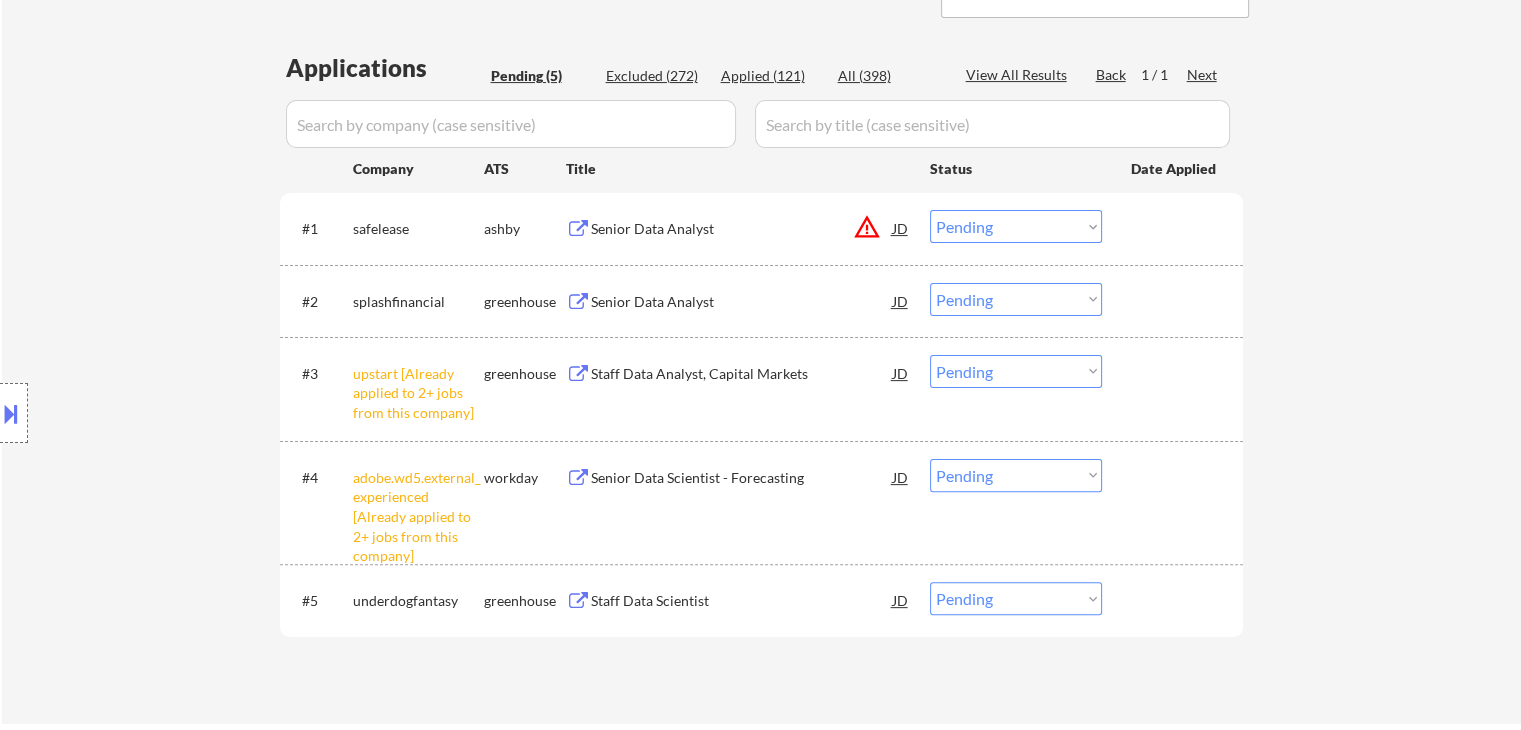 scroll, scrollTop: 600, scrollLeft: 0, axis: vertical 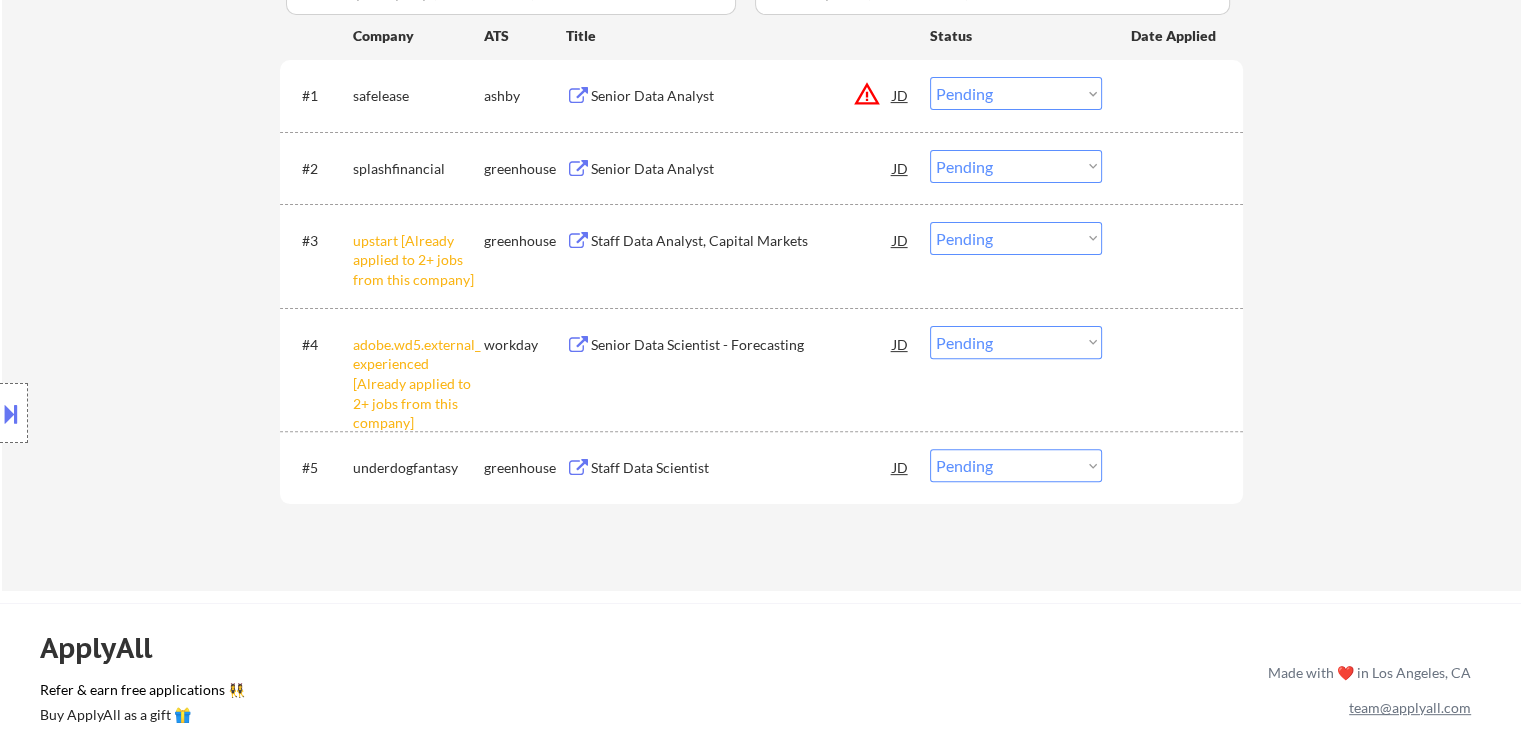 click on "Choose an option... Pending Applied Excluded (Questions) Excluded (Expired) Excluded (Location) Excluded (Bad Match) Excluded (Blocklist) Excluded (Salary) Excluded (Other)" at bounding box center [1016, 238] 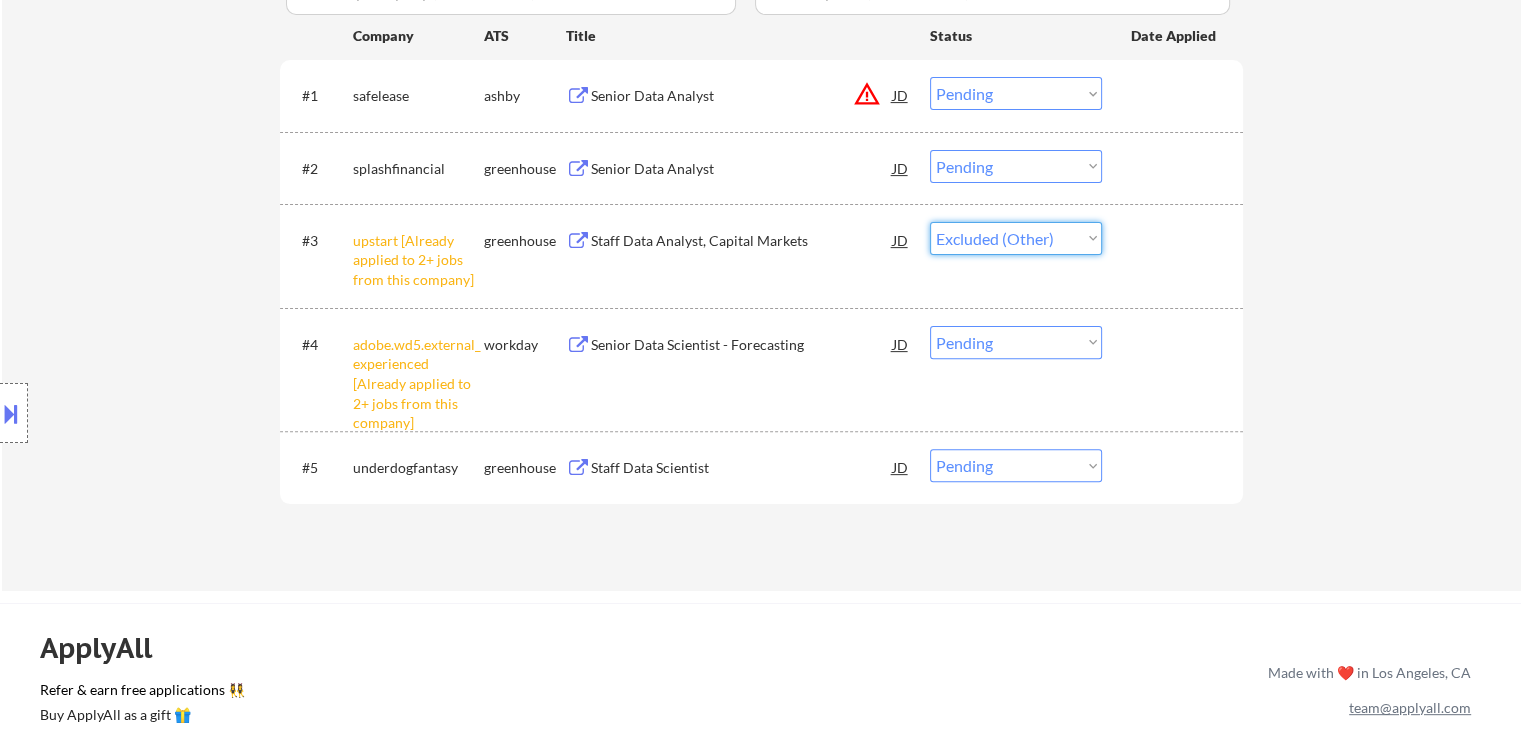 click on "Choose an option... Pending Applied Excluded (Questions) Excluded (Expired) Excluded (Location) Excluded (Bad Match) Excluded (Blocklist) Excluded (Salary) Excluded (Other)" at bounding box center (1016, 238) 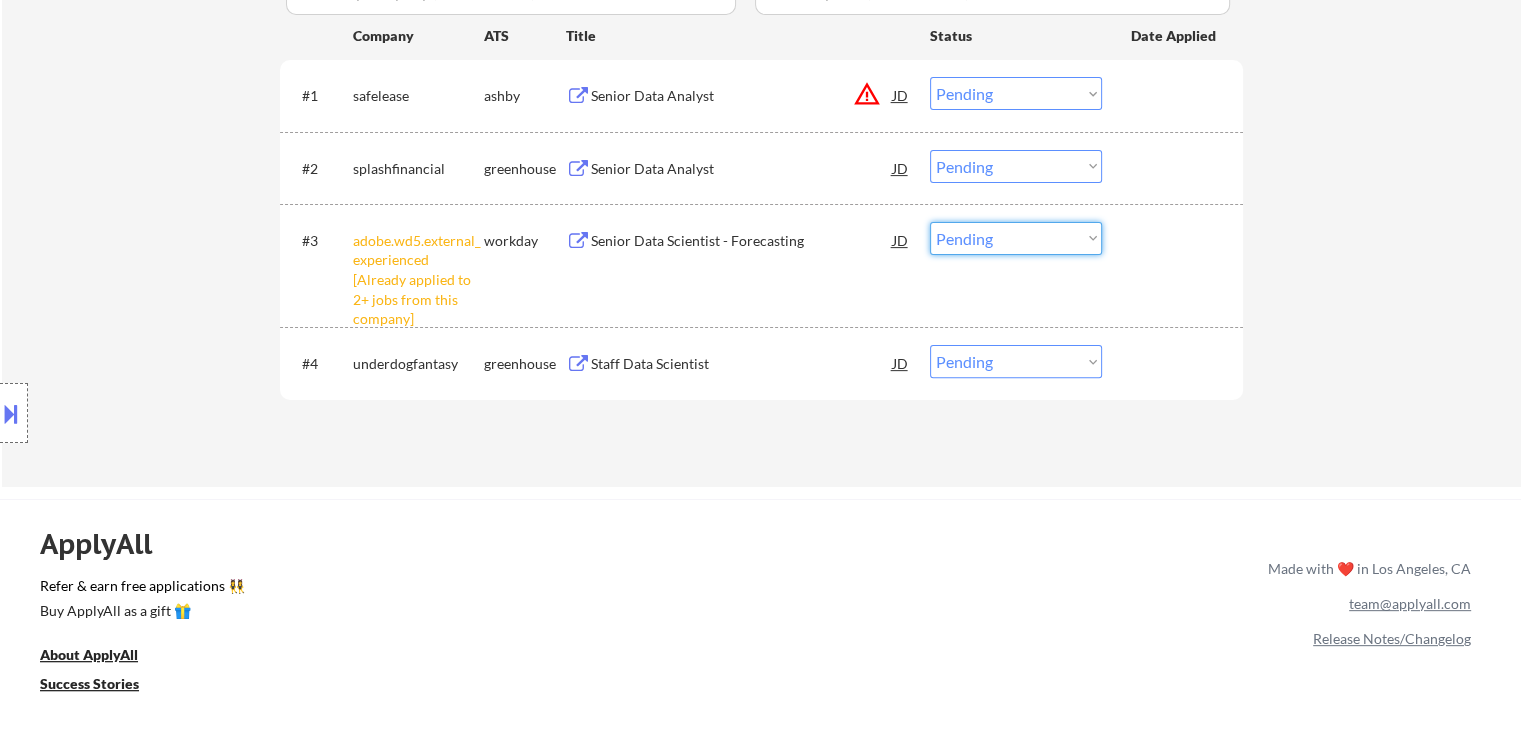 click on "Choose an option... Pending Applied Excluded (Questions) Excluded (Expired) Excluded (Location) Excluded (Bad Match) Excluded (Blocklist) Excluded (Salary) Excluded (Other)" at bounding box center (1016, 238) 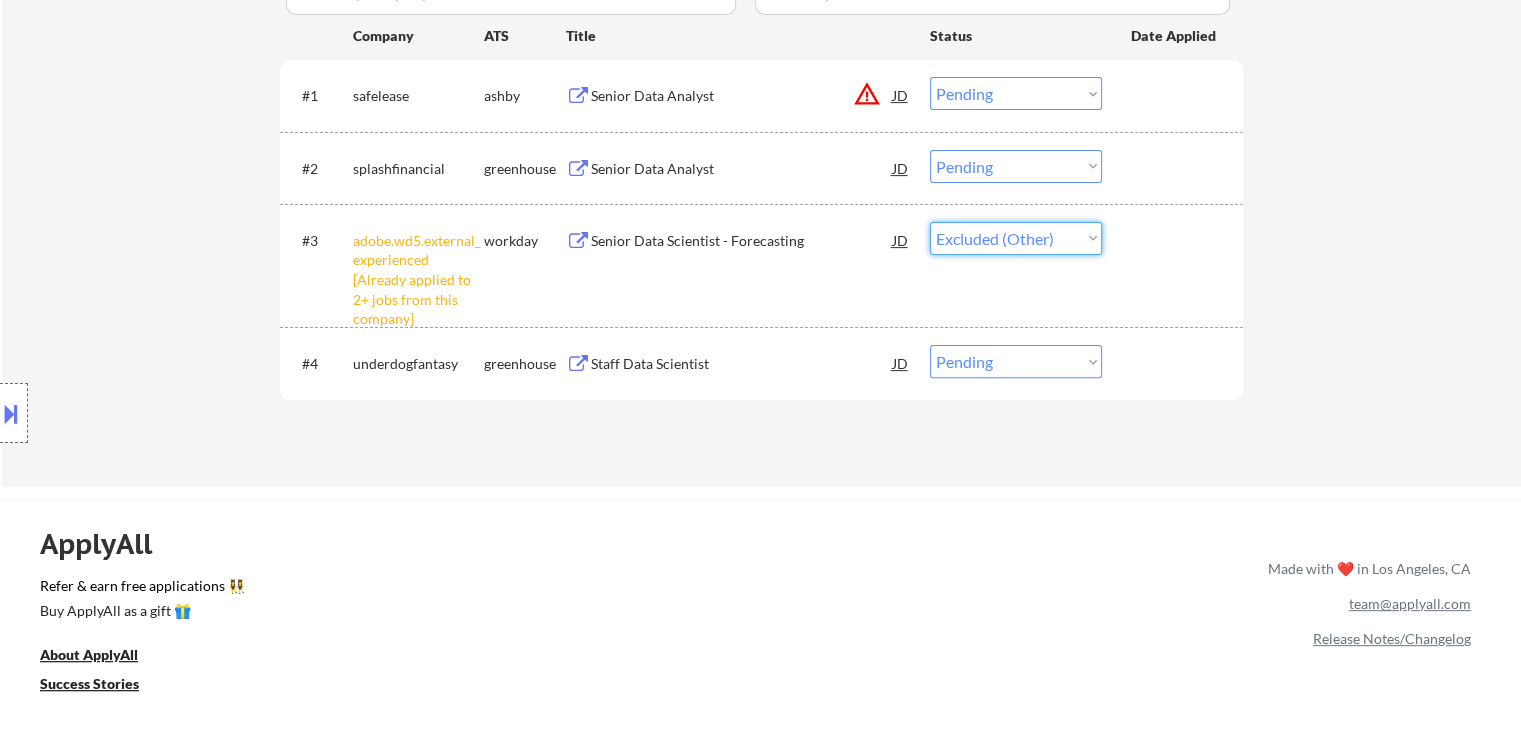 click on "Choose an option... Pending Applied Excluded (Questions) Excluded (Expired) Excluded (Location) Excluded (Bad Match) Excluded (Blocklist) Excluded (Salary) Excluded (Other)" at bounding box center (1016, 238) 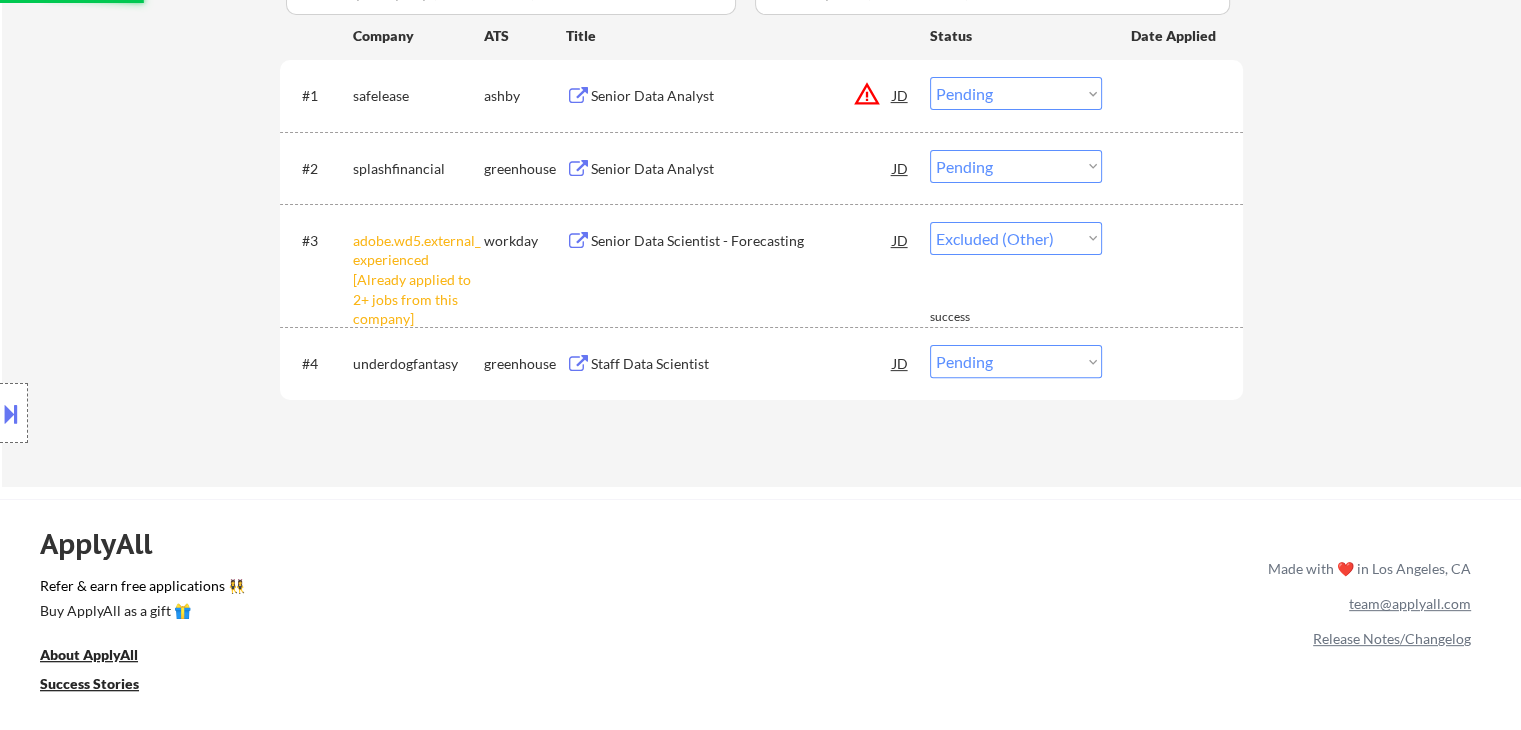 select on ""pending"" 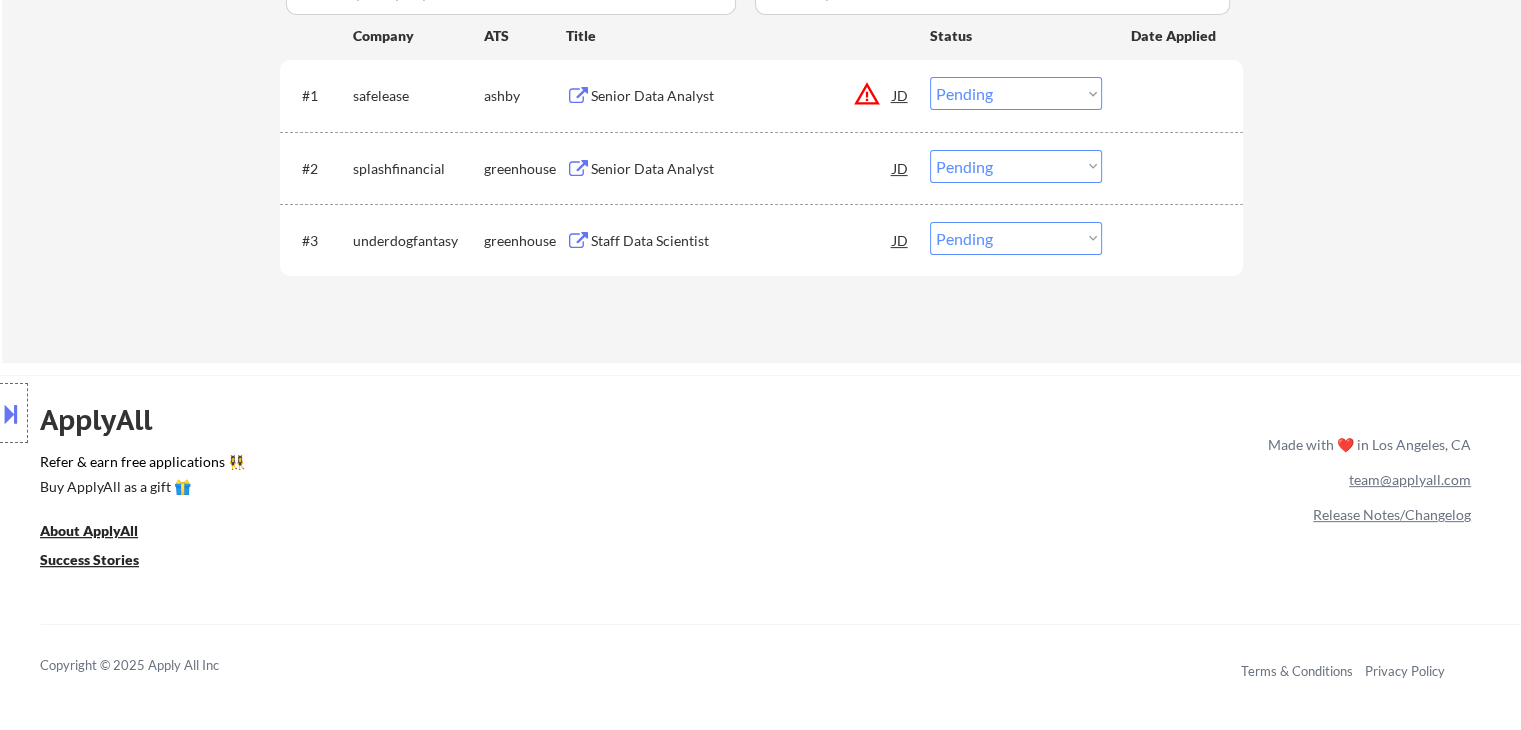 click on "Senior Data Analyst" at bounding box center (742, 96) 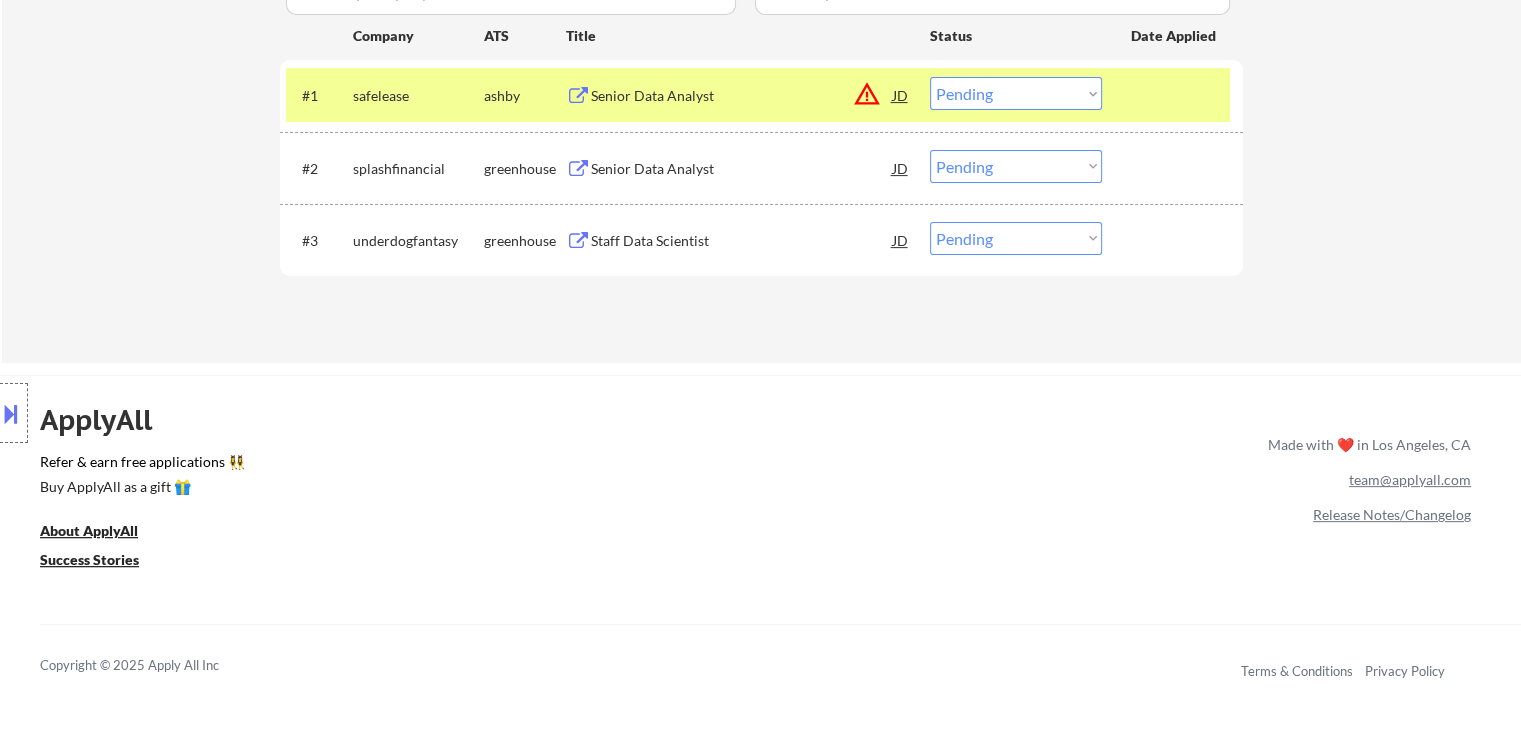 click at bounding box center (11, 413) 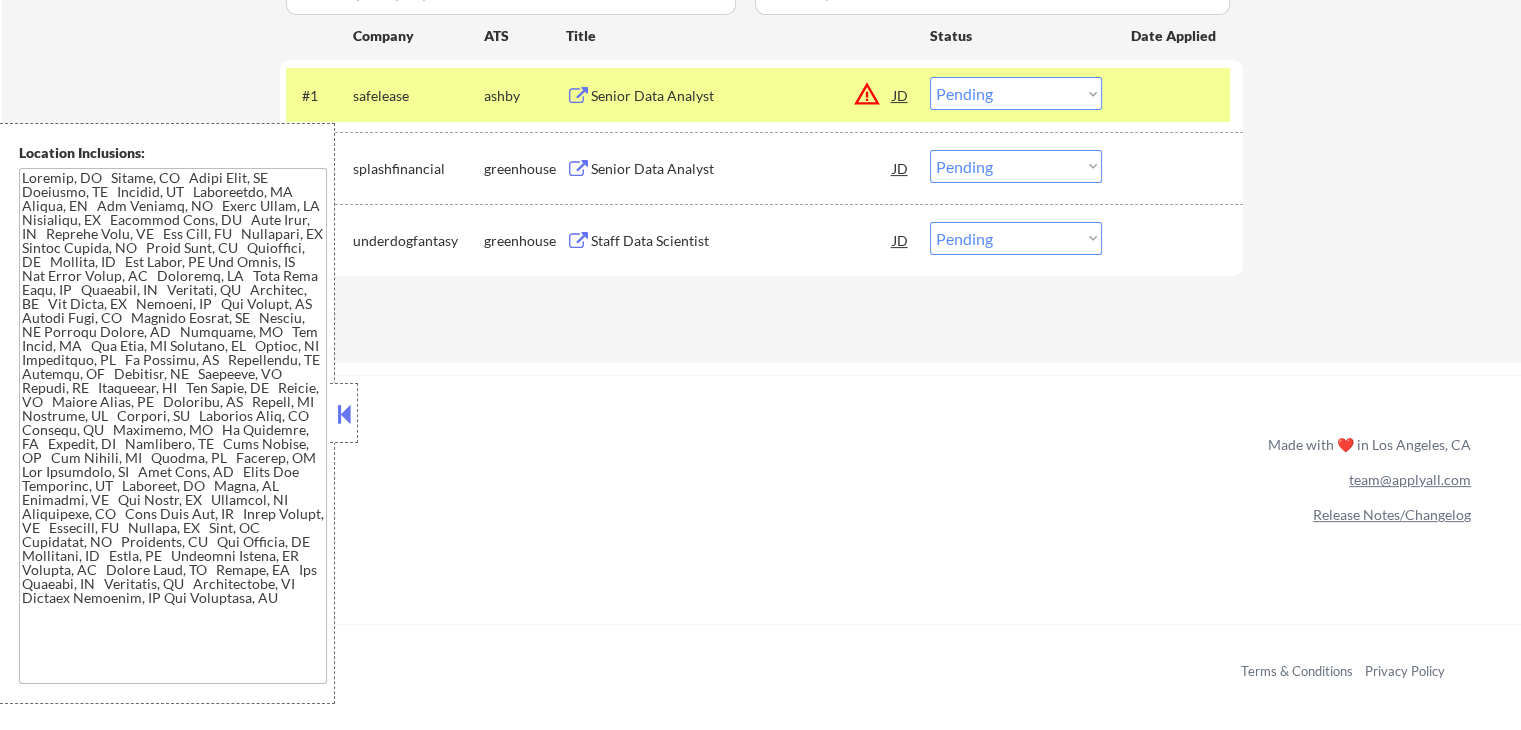 click at bounding box center (344, 414) 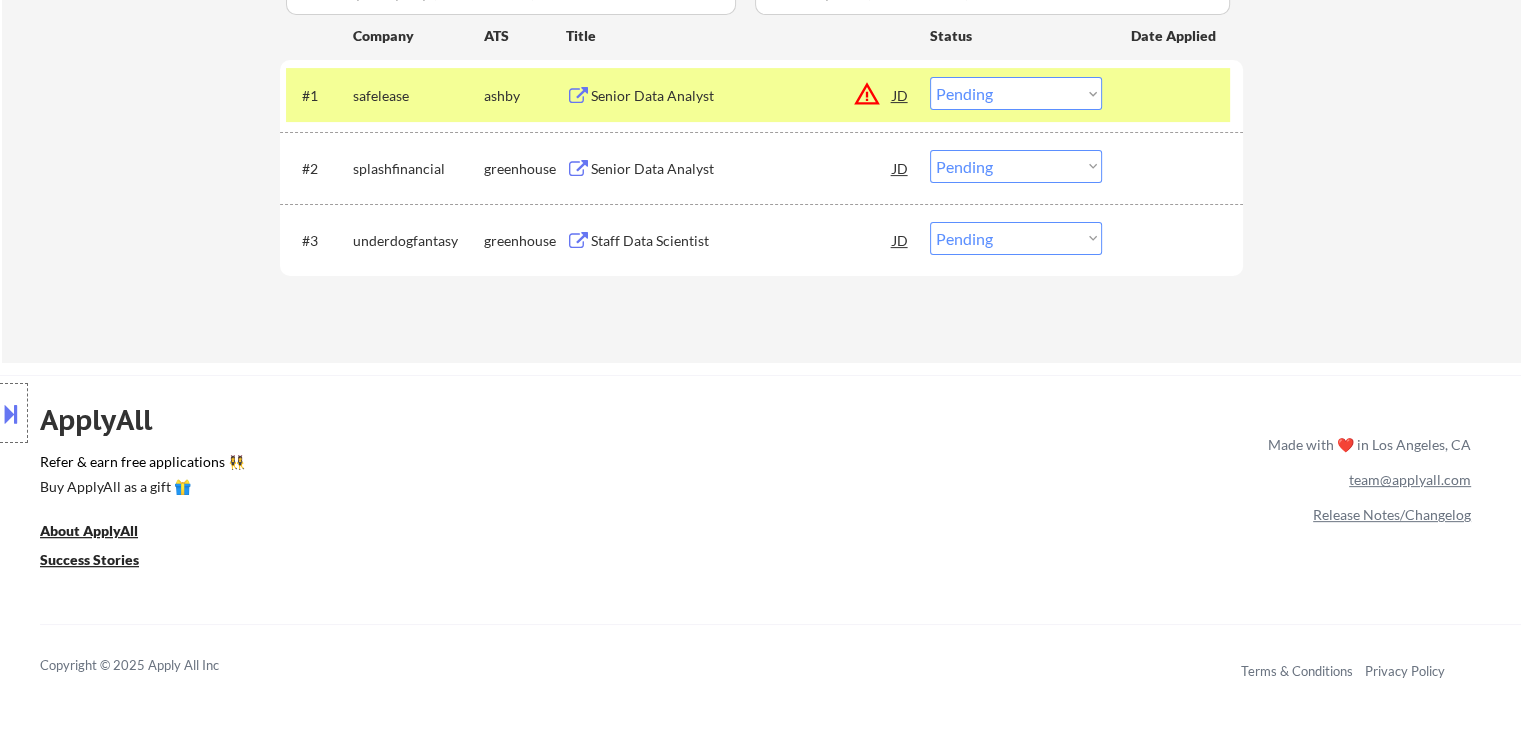 click on "Choose an option... Pending Applied Excluded (Questions) Excluded (Expired) Excluded (Location) Excluded (Bad Match) Excluded (Blocklist) Excluded (Salary) Excluded (Other)" at bounding box center [1016, 93] 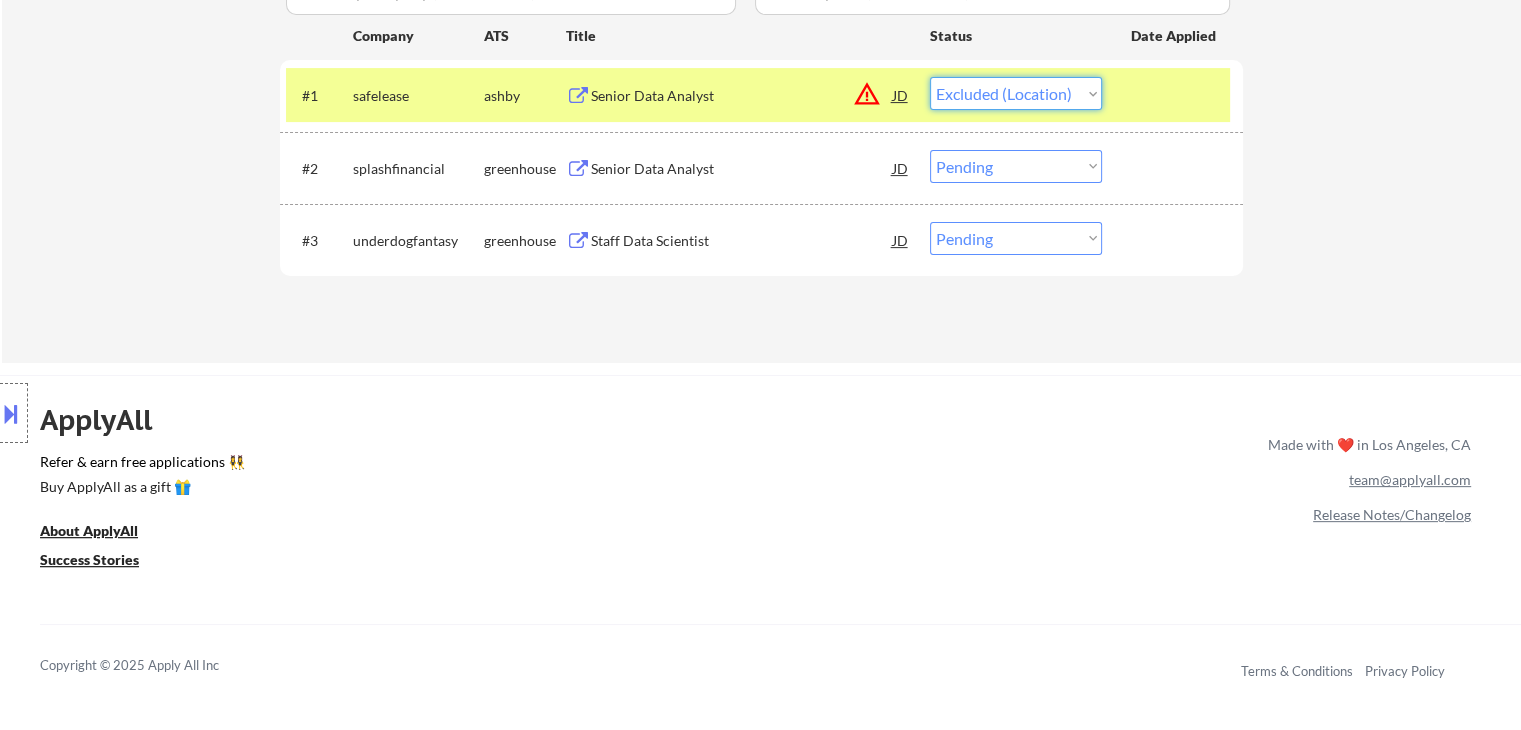 click on "Choose an option... Pending Applied Excluded (Questions) Excluded (Expired) Excluded (Location) Excluded (Bad Match) Excluded (Blocklist) Excluded (Salary) Excluded (Other)" at bounding box center [1016, 93] 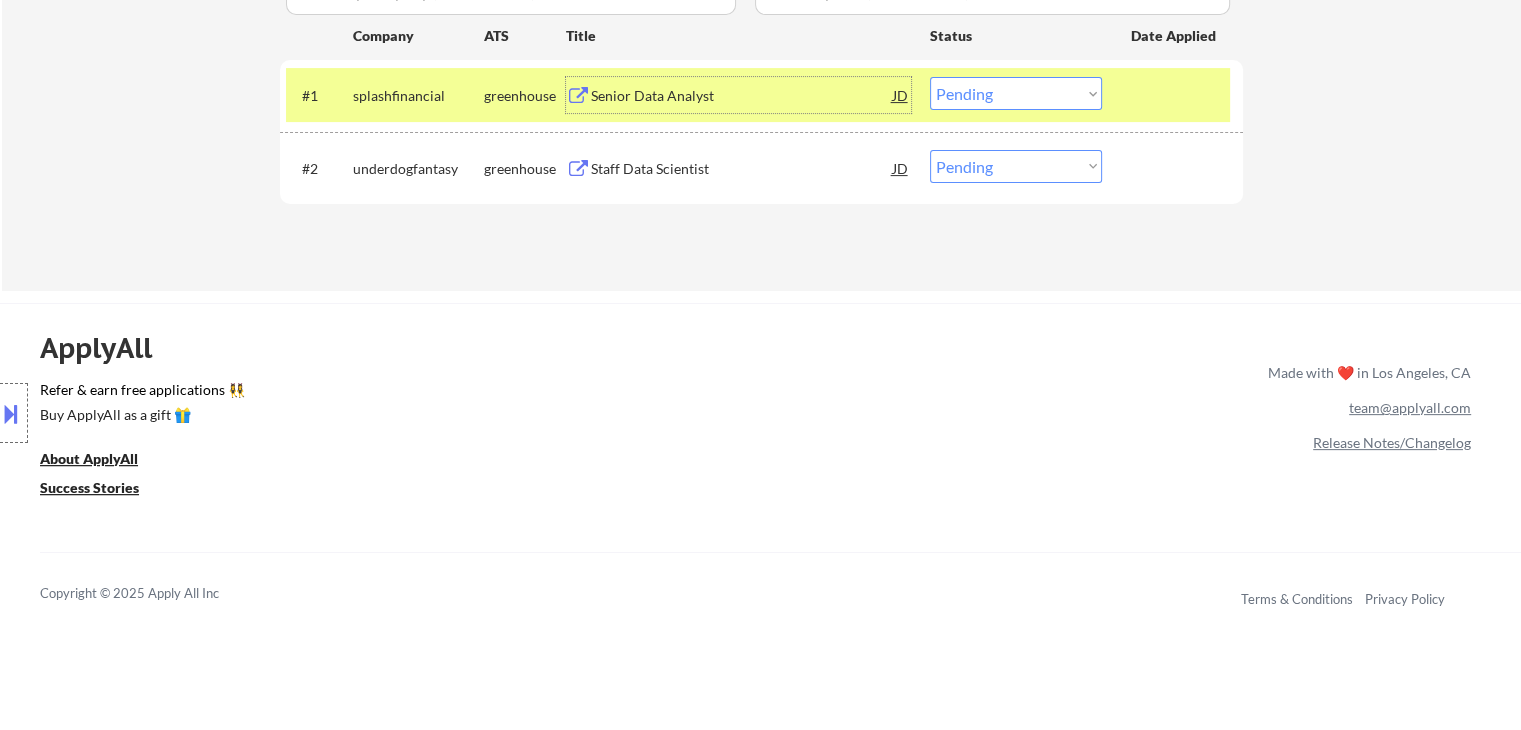 click on "Senior Data Analyst" at bounding box center (742, 96) 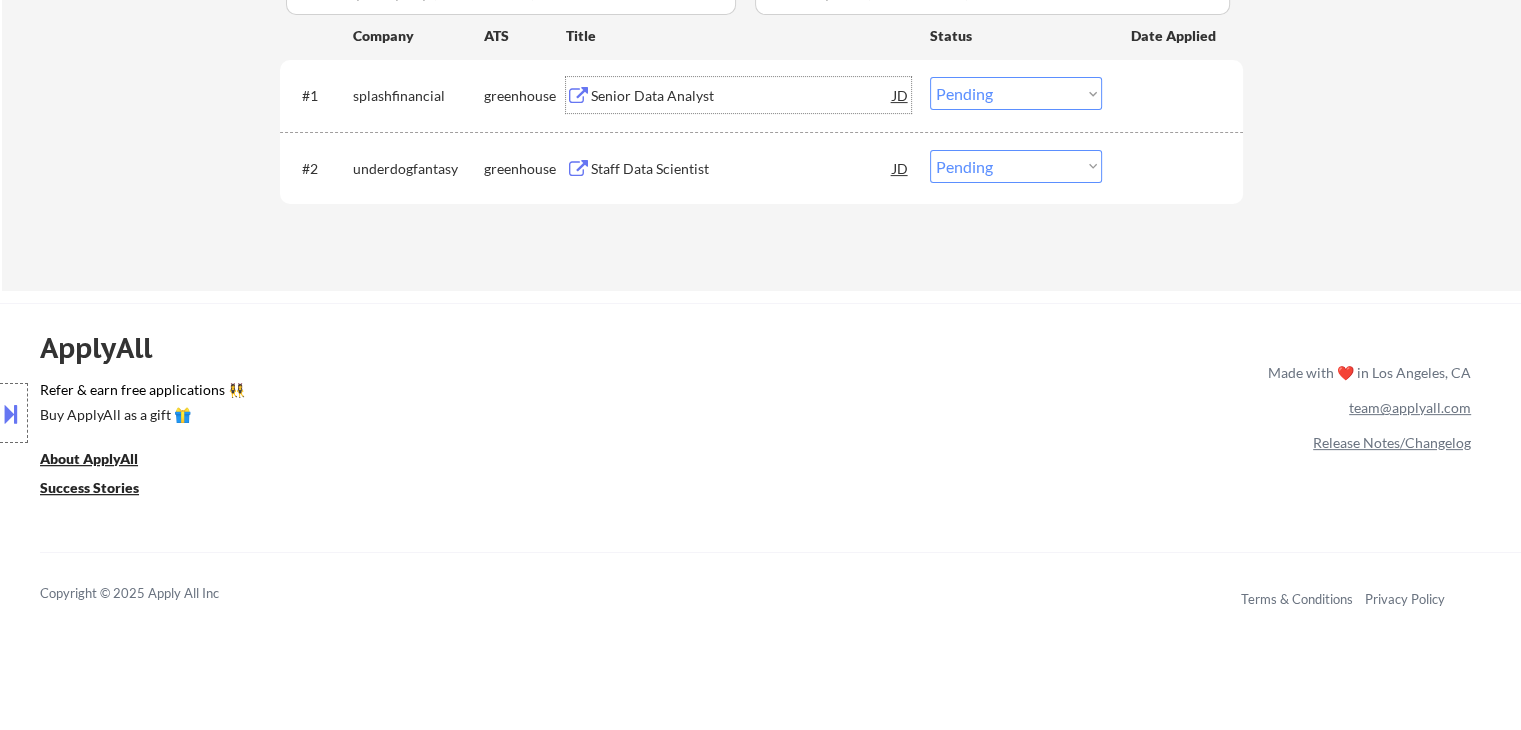 click on "Choose an option... Pending Applied Excluded (Questions) Excluded (Expired) Excluded (Location) Excluded (Bad Match) Excluded (Blocklist) Excluded (Salary) Excluded (Other)" at bounding box center (1016, 93) 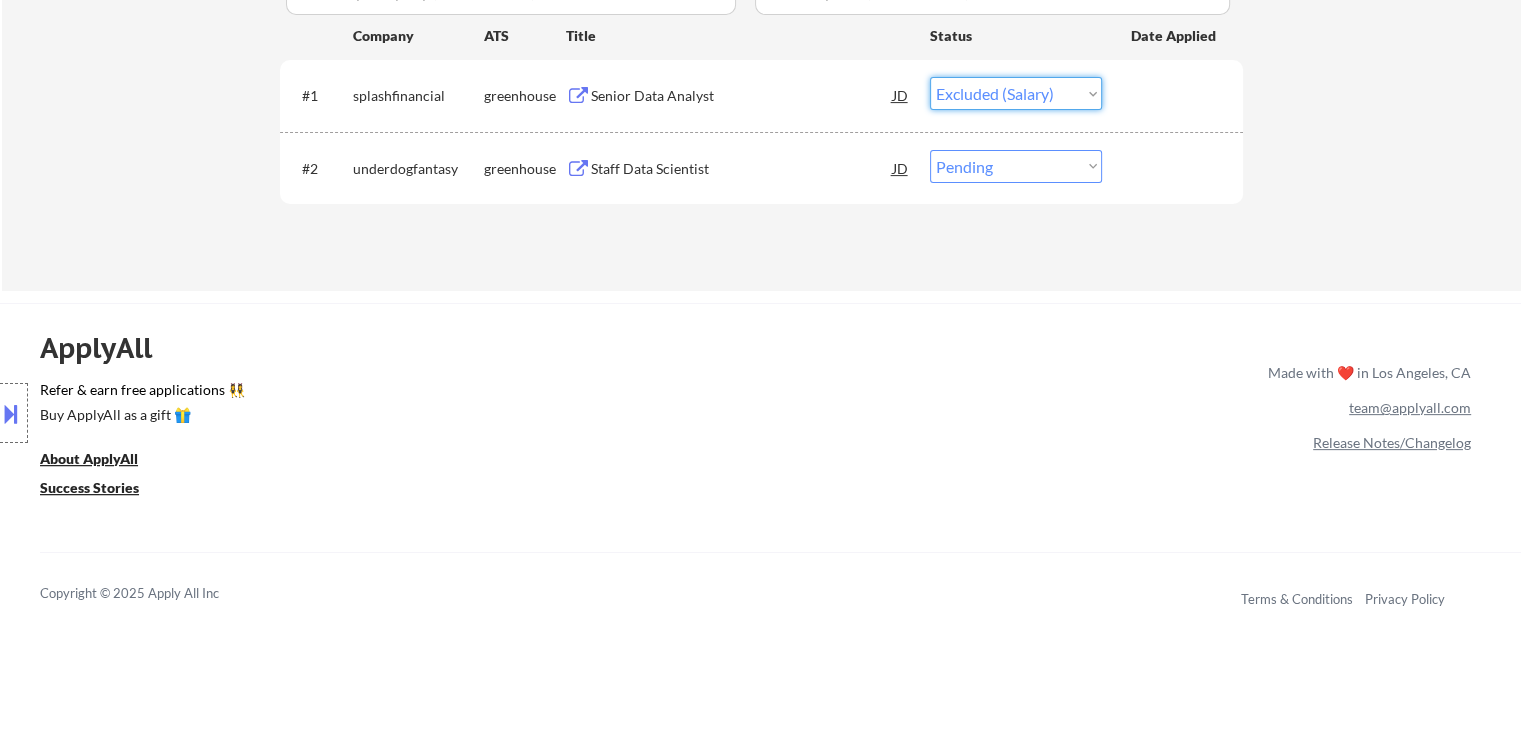 click on "Choose an option... Pending Applied Excluded (Questions) Excluded (Expired) Excluded (Location) Excluded (Bad Match) Excluded (Blocklist) Excluded (Salary) Excluded (Other)" at bounding box center [1016, 93] 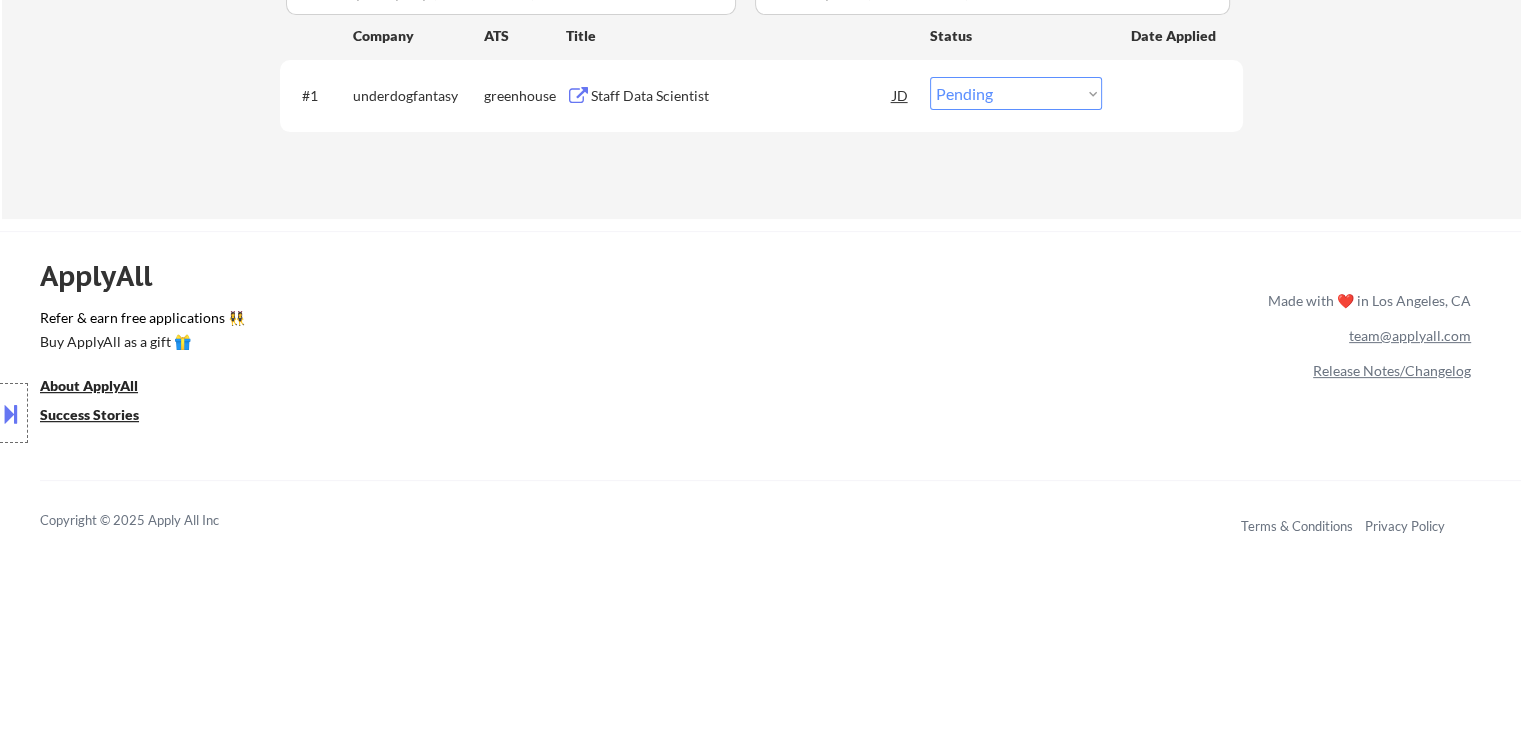click on "Staff Data Scientist" at bounding box center (742, 96) 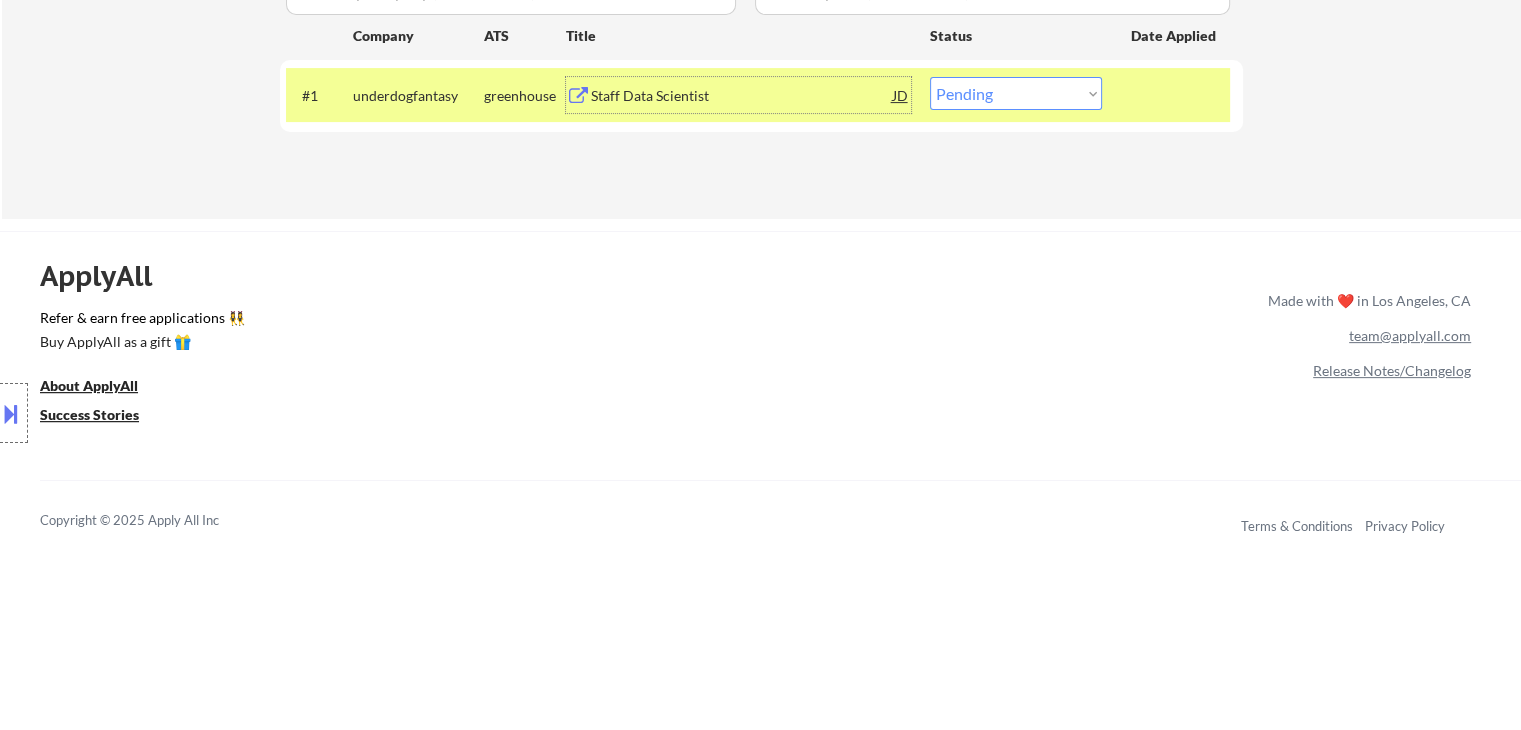 click on "Choose an option... Pending Applied Excluded (Questions) Excluded (Expired) Excluded (Location) Excluded (Bad Match) Excluded (Blocklist) Excluded (Salary) Excluded (Other)" at bounding box center [1016, 93] 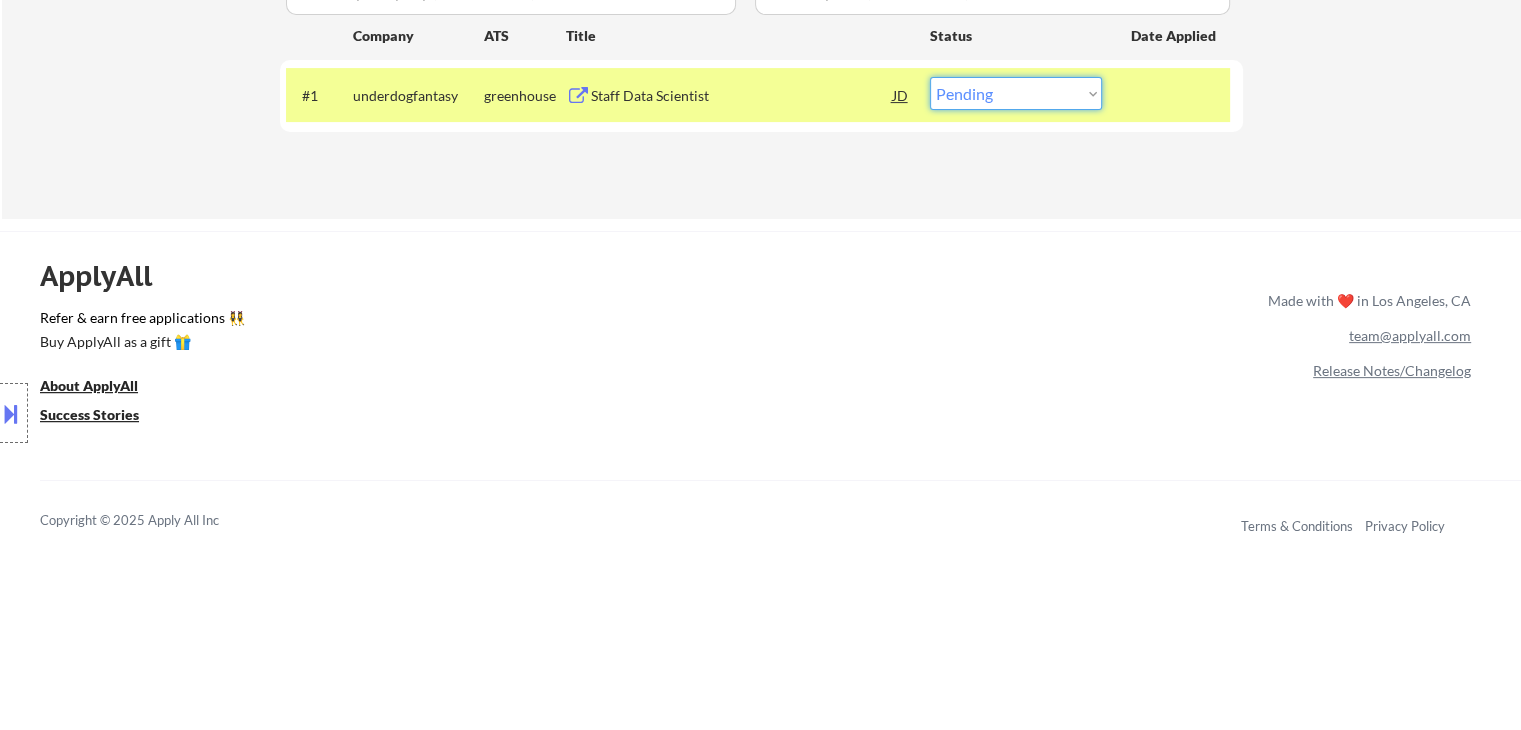 select on ""excluded"" 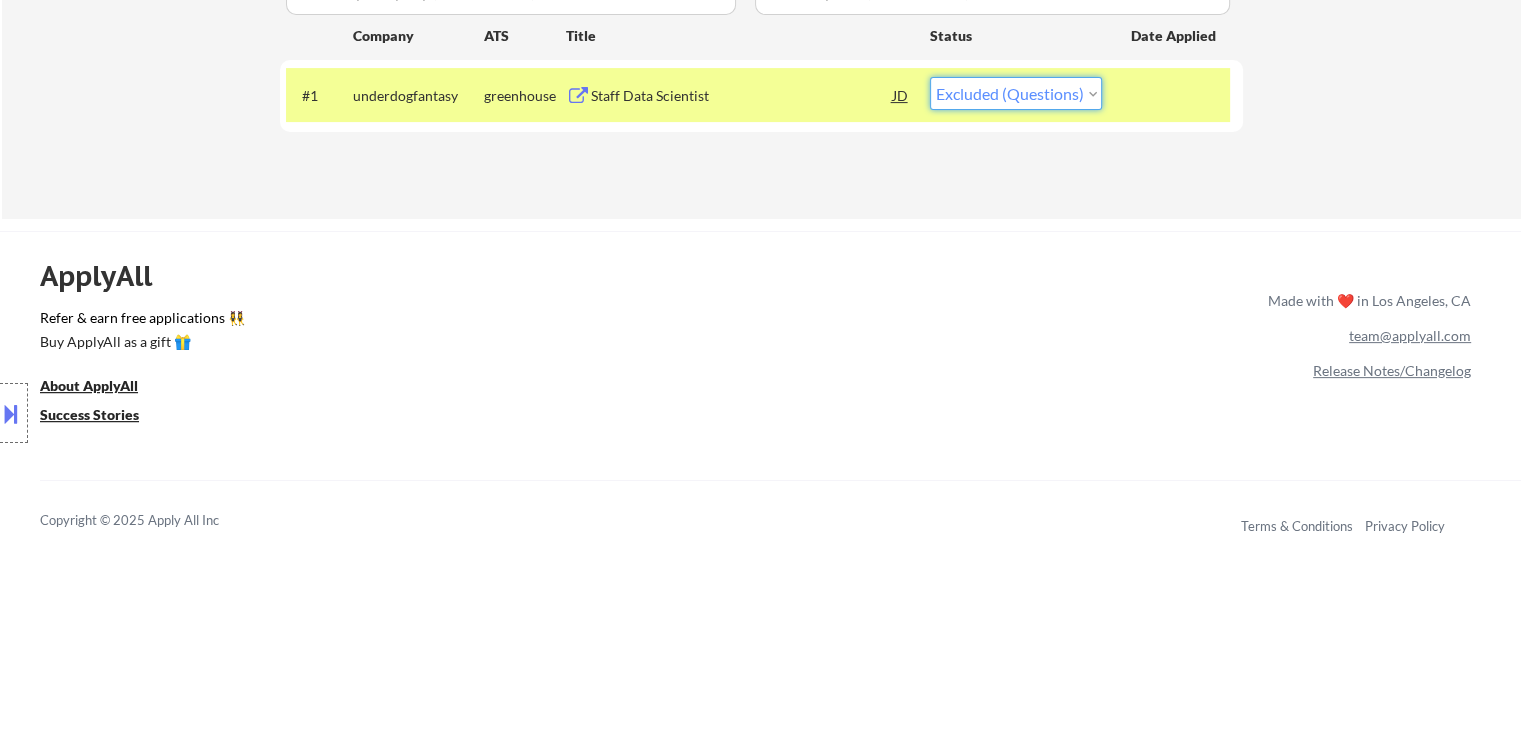 click on "Choose an option... Pending Applied Excluded (Questions) Excluded (Expired) Excluded (Location) Excluded (Bad Match) Excluded (Blocklist) Excluded (Salary) Excluded (Other)" at bounding box center (1016, 93) 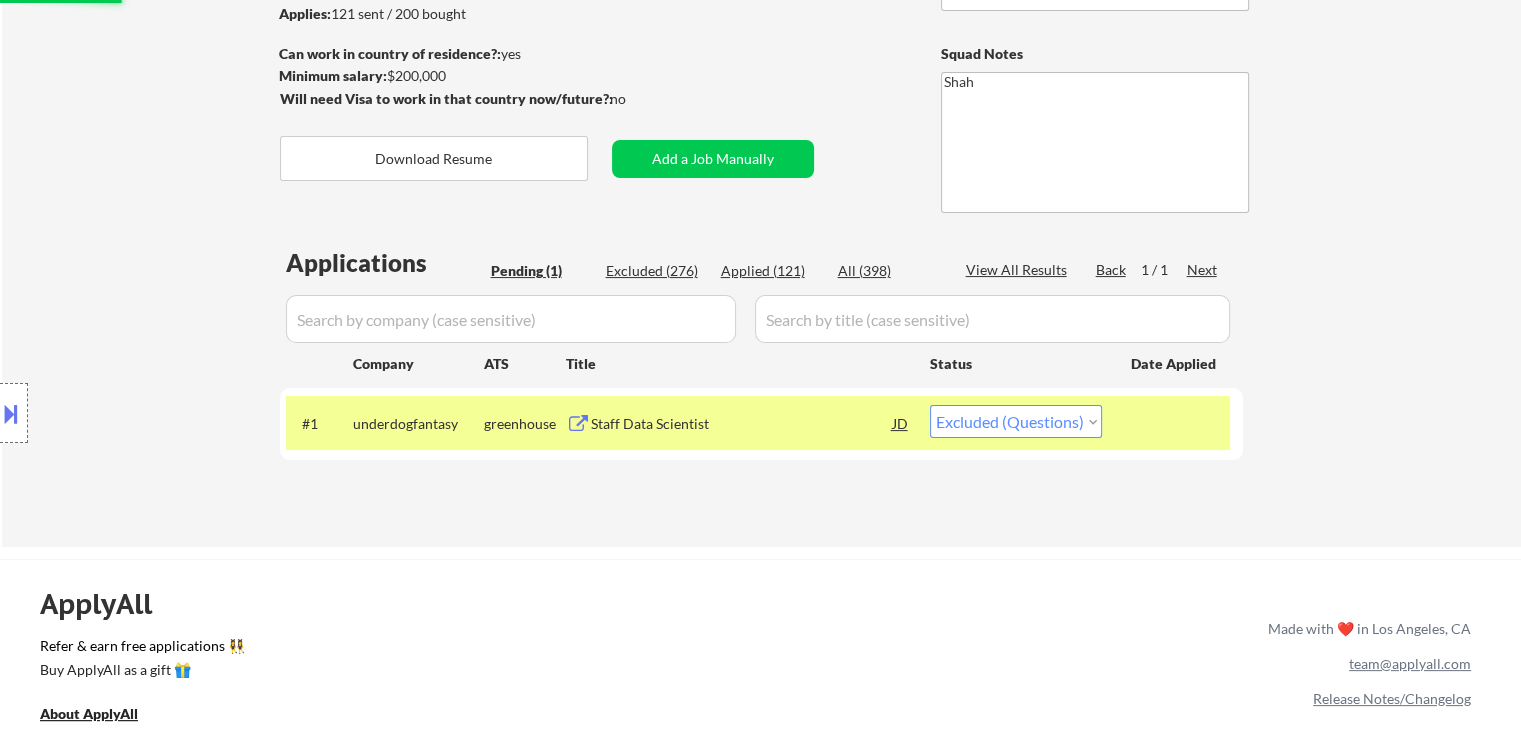 scroll, scrollTop: 100, scrollLeft: 0, axis: vertical 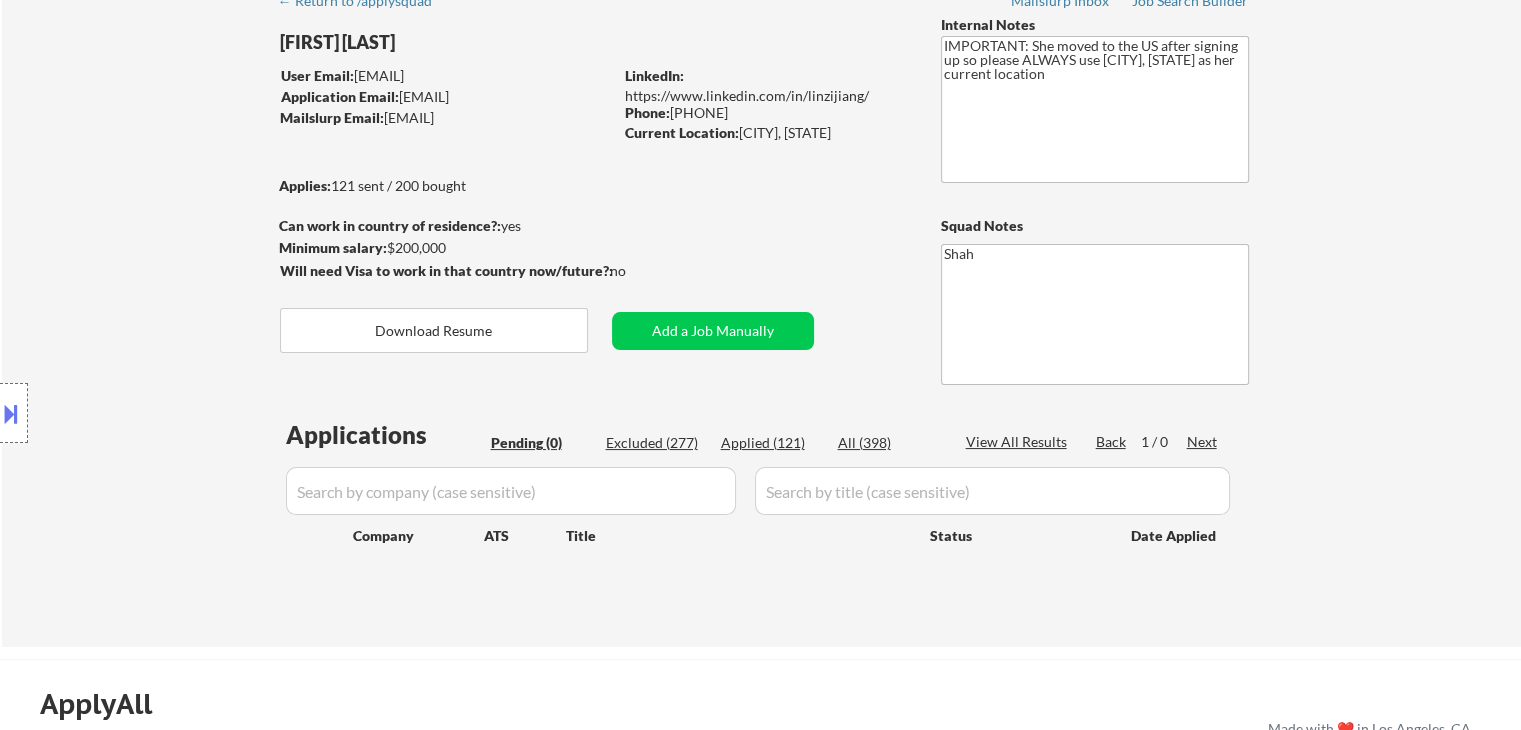 click on "Location Inclusions:" at bounding box center (179, 413) 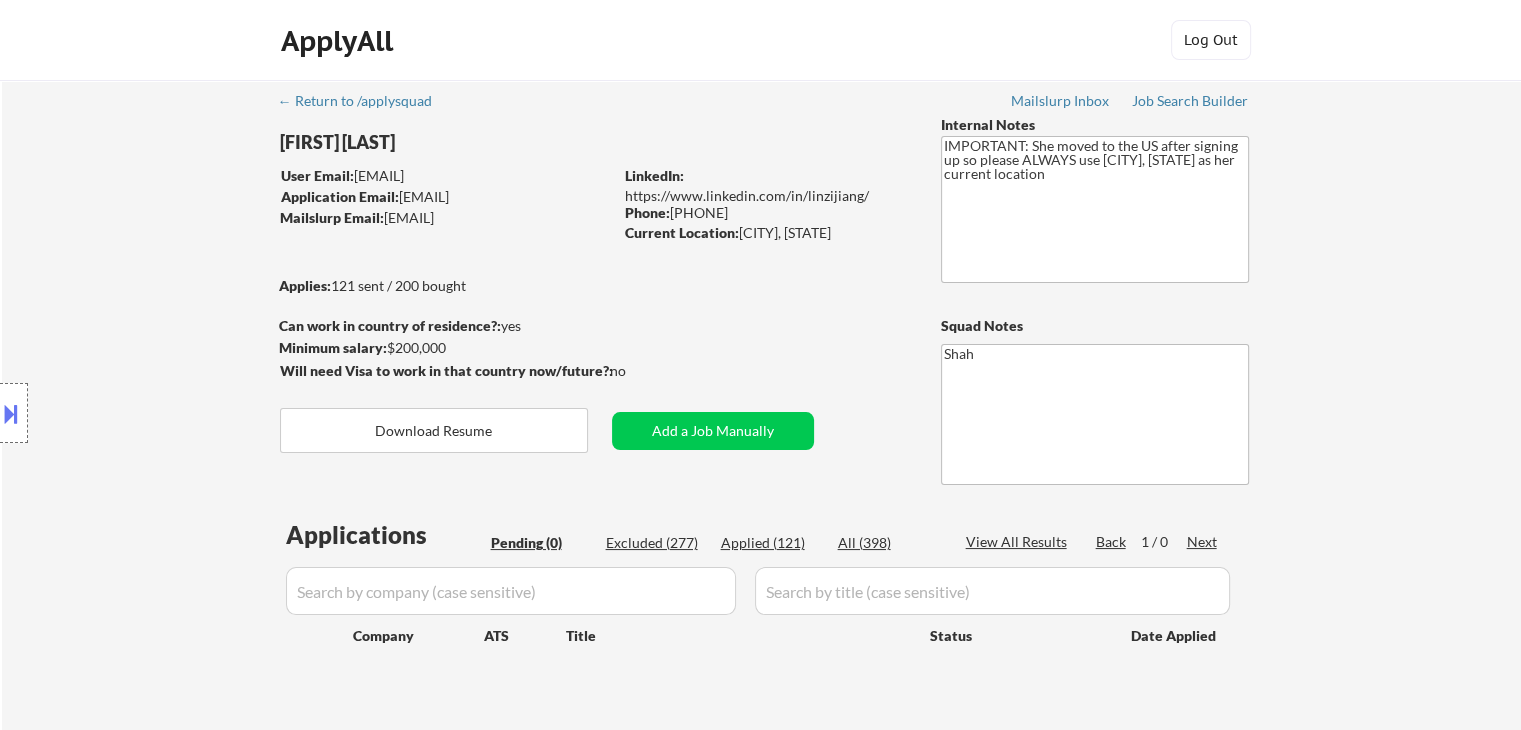 scroll, scrollTop: 100, scrollLeft: 0, axis: vertical 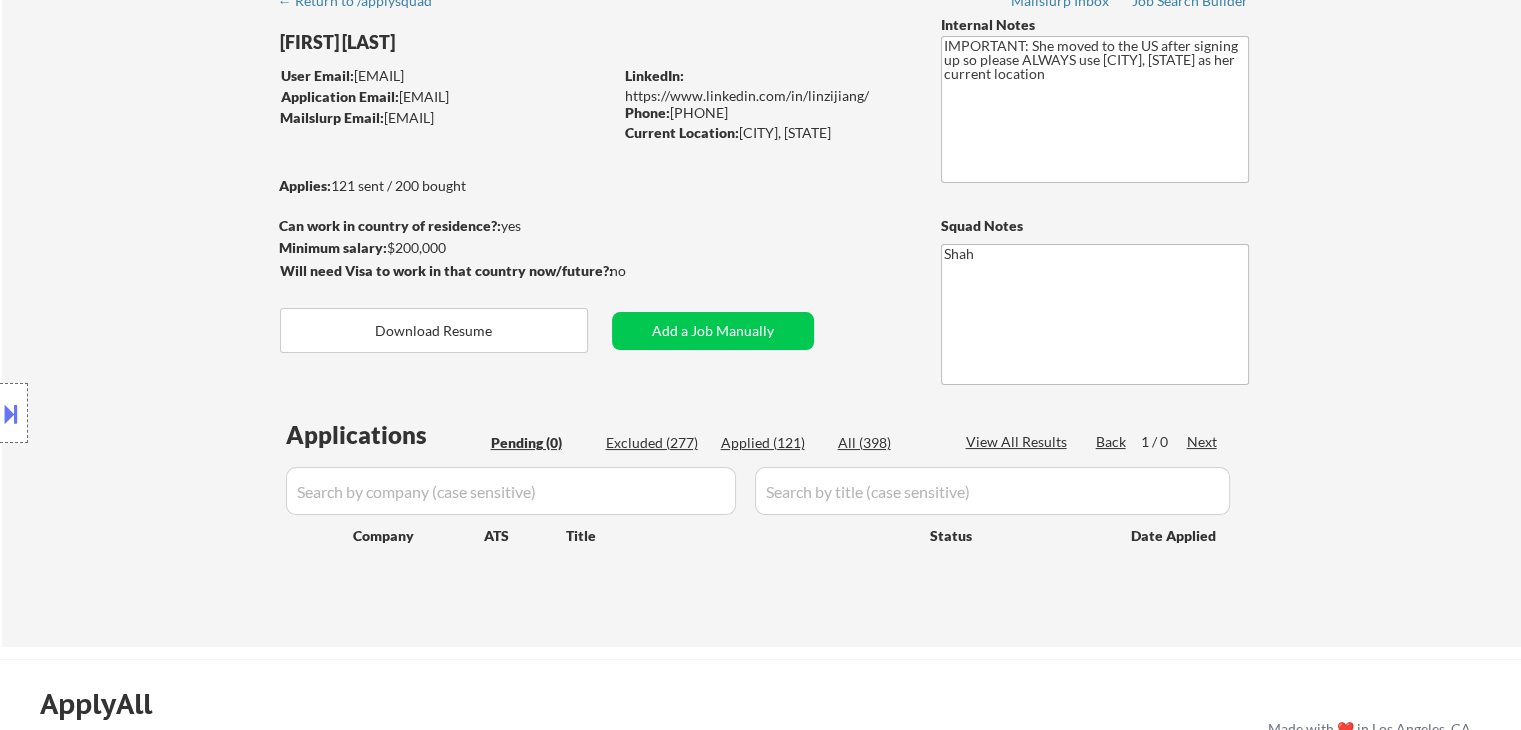 click on "Location Inclusions:" at bounding box center [179, 413] 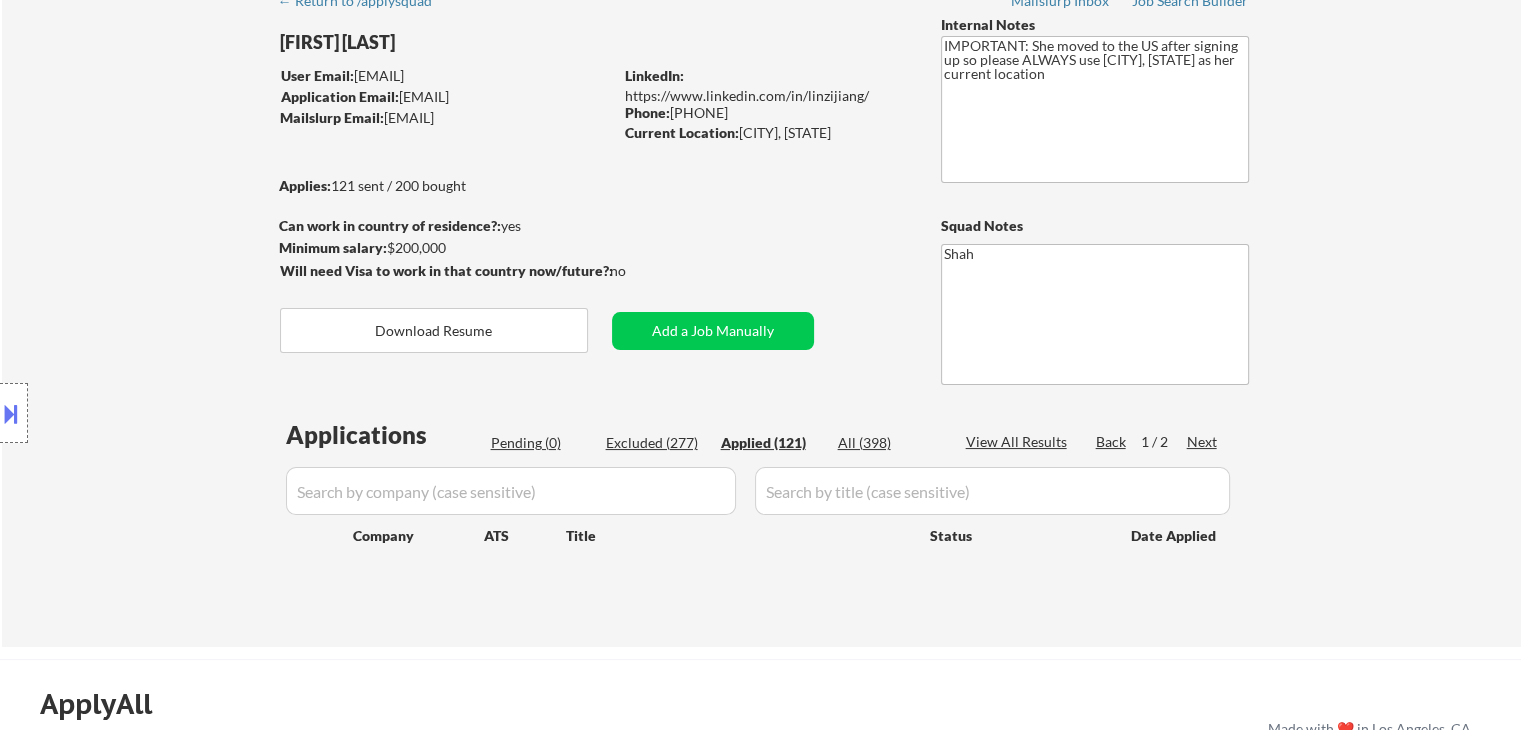 select on ""applied"" 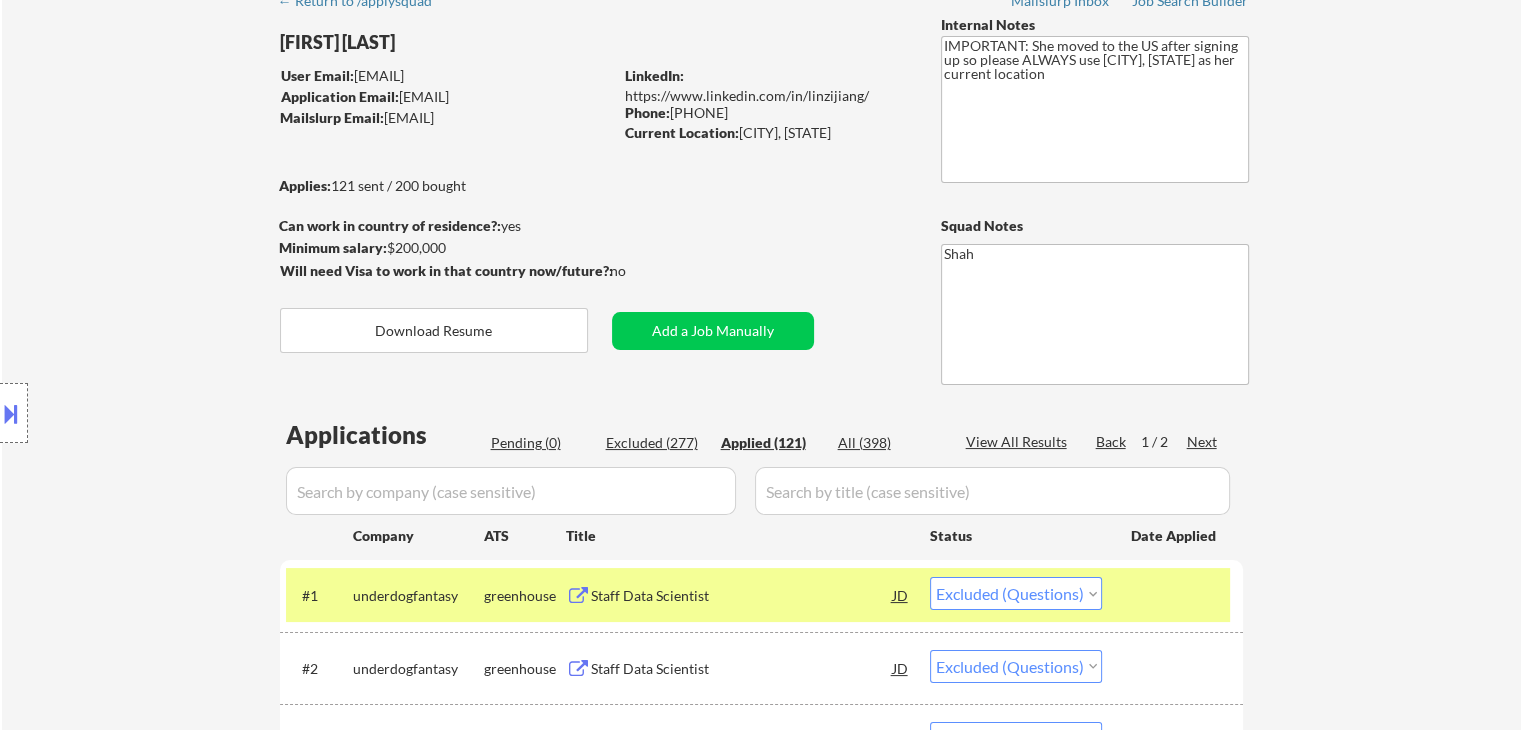 select on ""applied"" 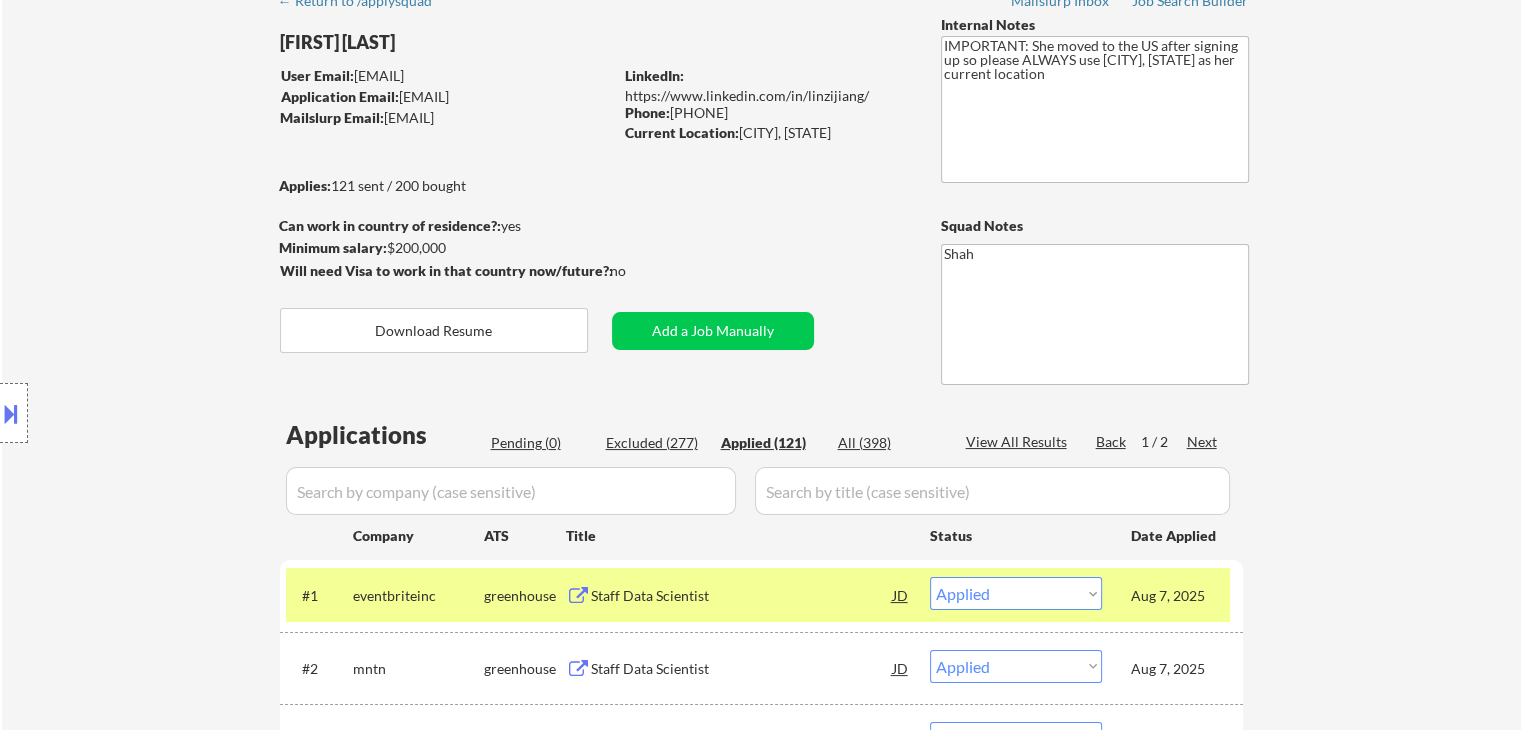 scroll, scrollTop: 200, scrollLeft: 0, axis: vertical 